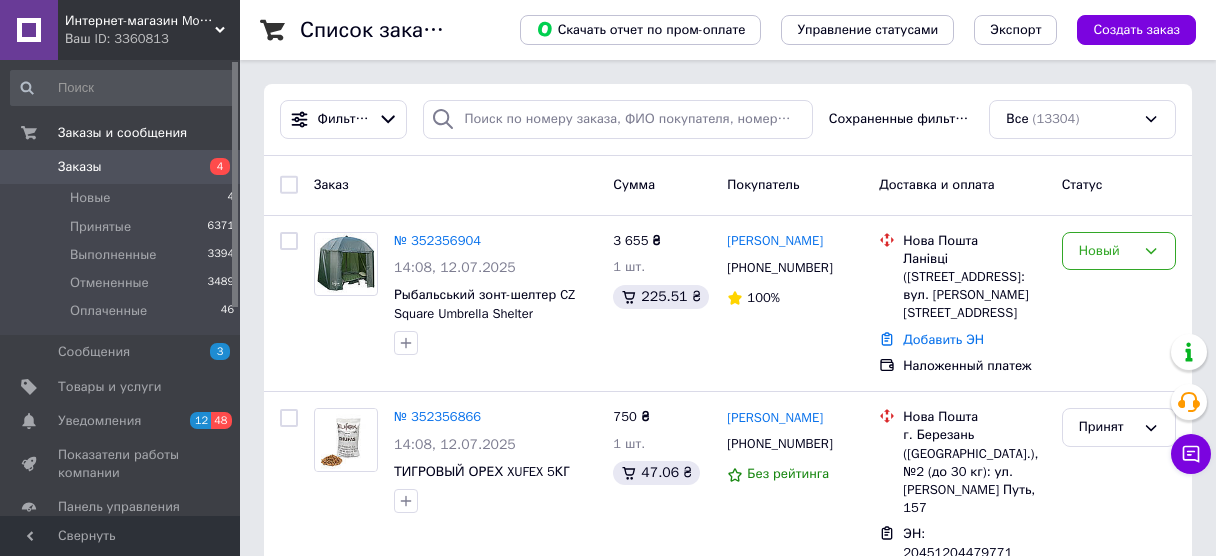 click on "Заказы" at bounding box center (121, 167) 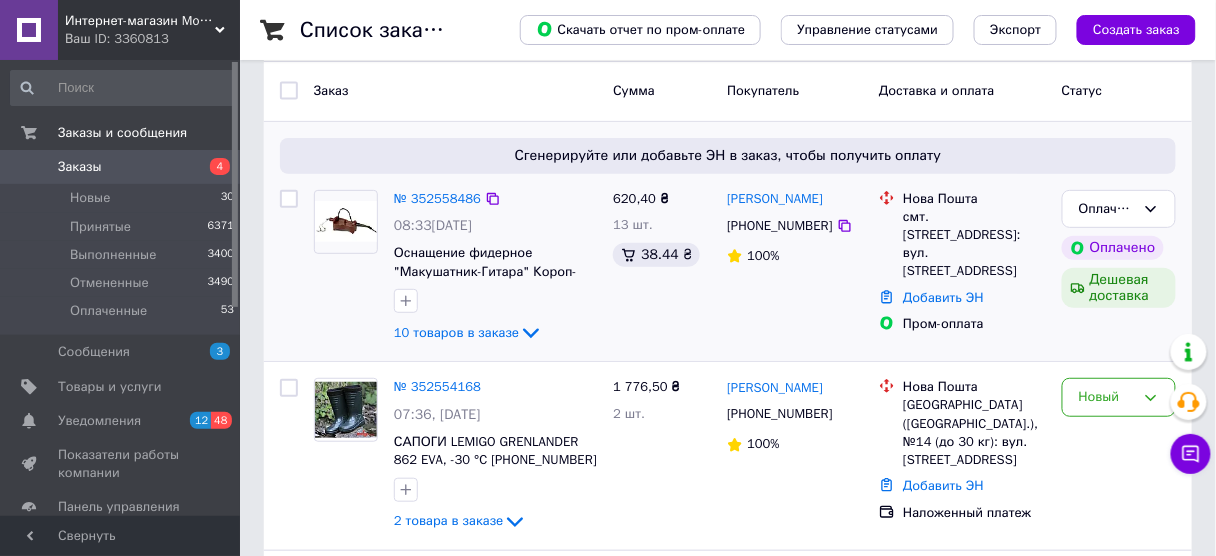 scroll, scrollTop: 240, scrollLeft: 0, axis: vertical 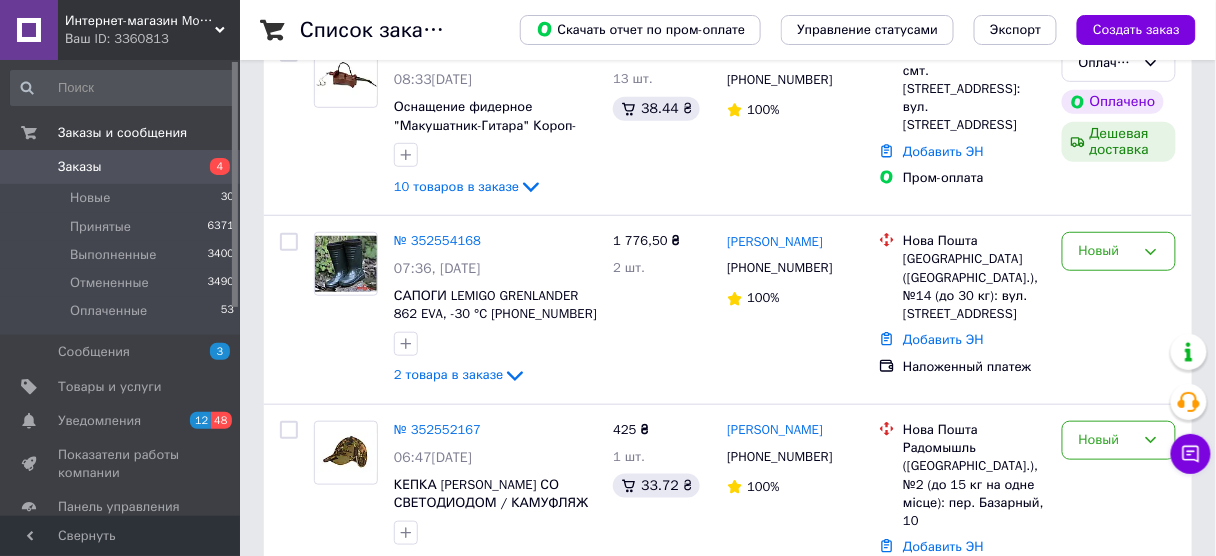 click on "Заказы" at bounding box center (80, 167) 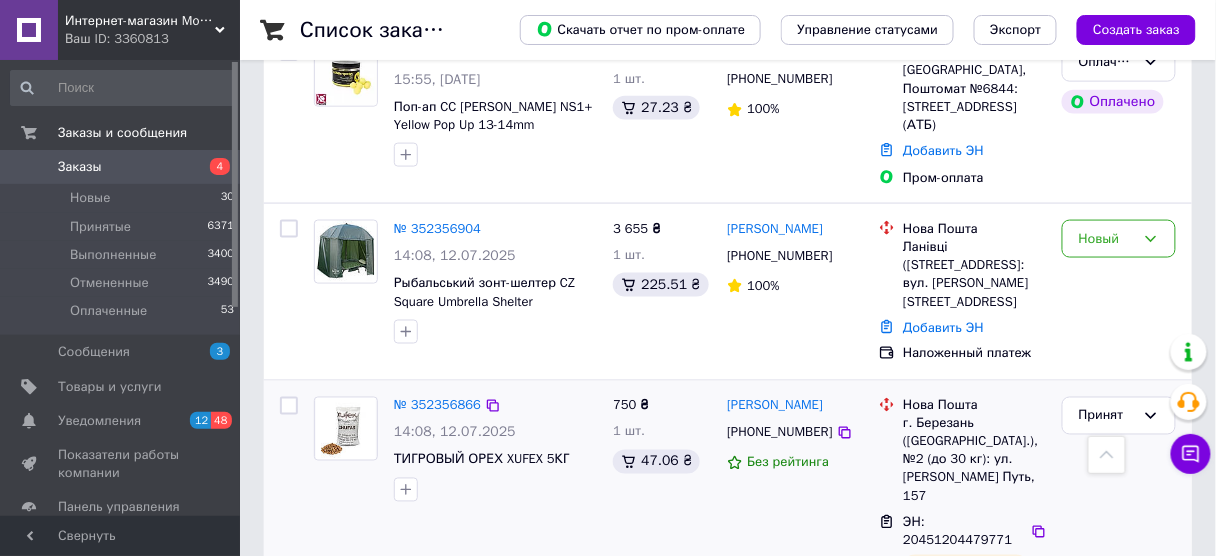 scroll, scrollTop: 8240, scrollLeft: 0, axis: vertical 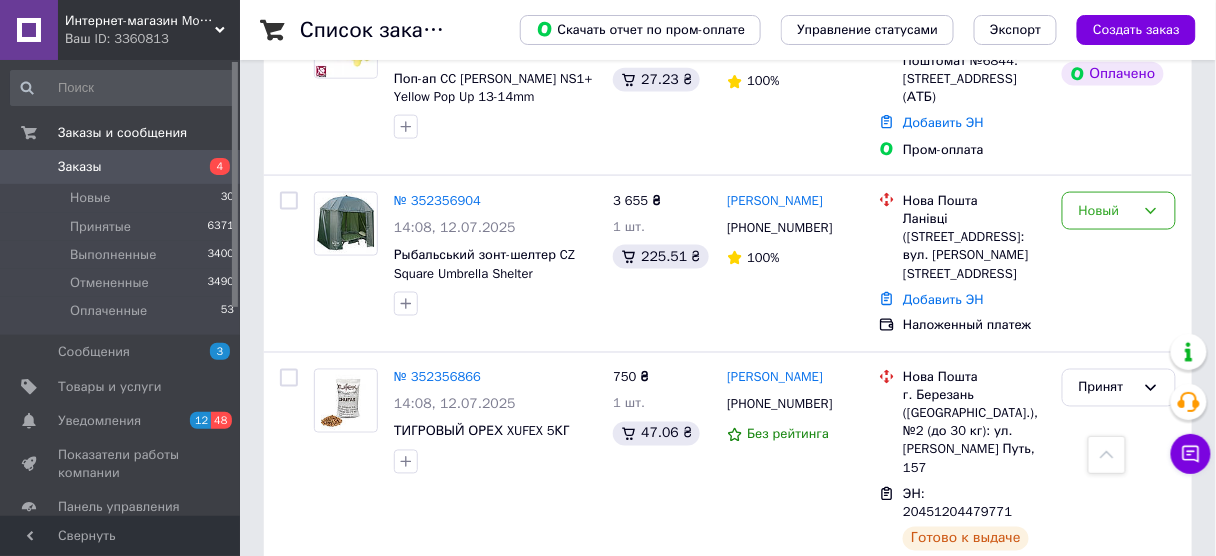 click 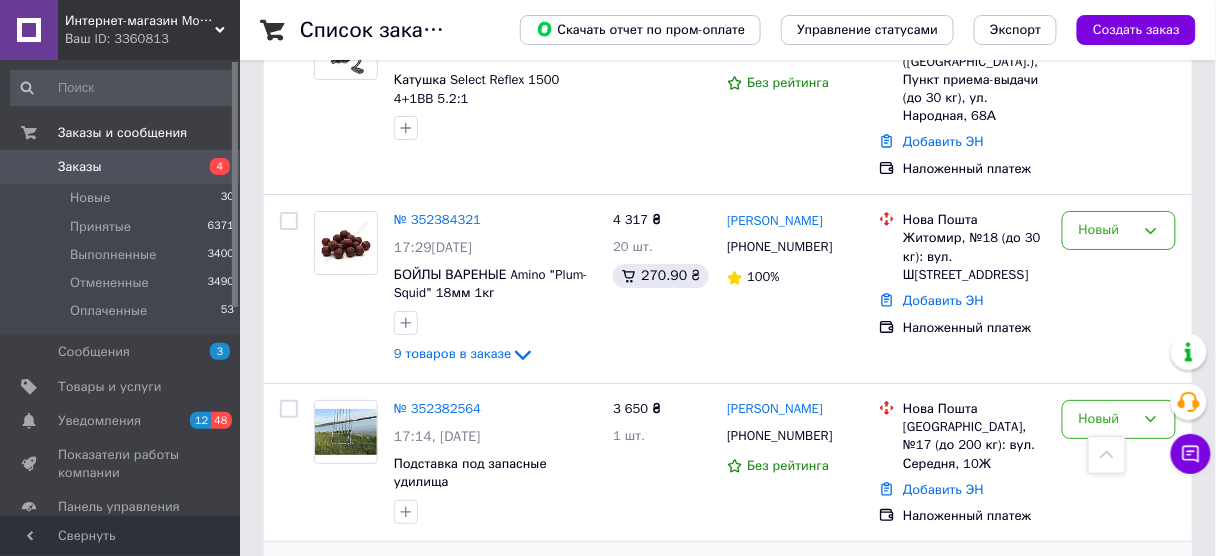 scroll, scrollTop: 7440, scrollLeft: 0, axis: vertical 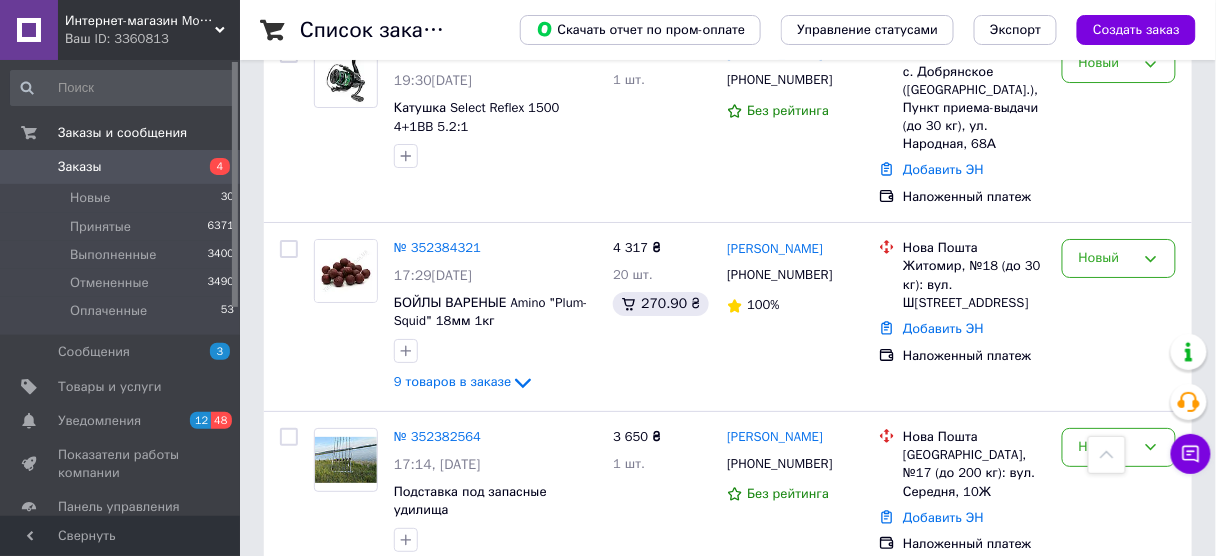 click on "№ 352377326" at bounding box center (437, 594) 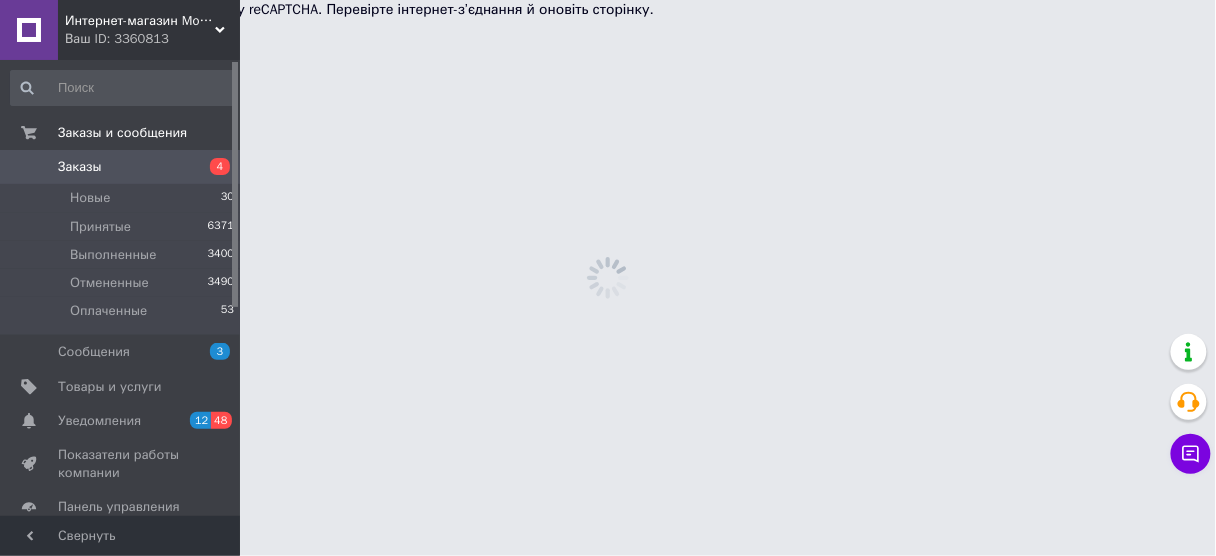 scroll, scrollTop: 0, scrollLeft: 0, axis: both 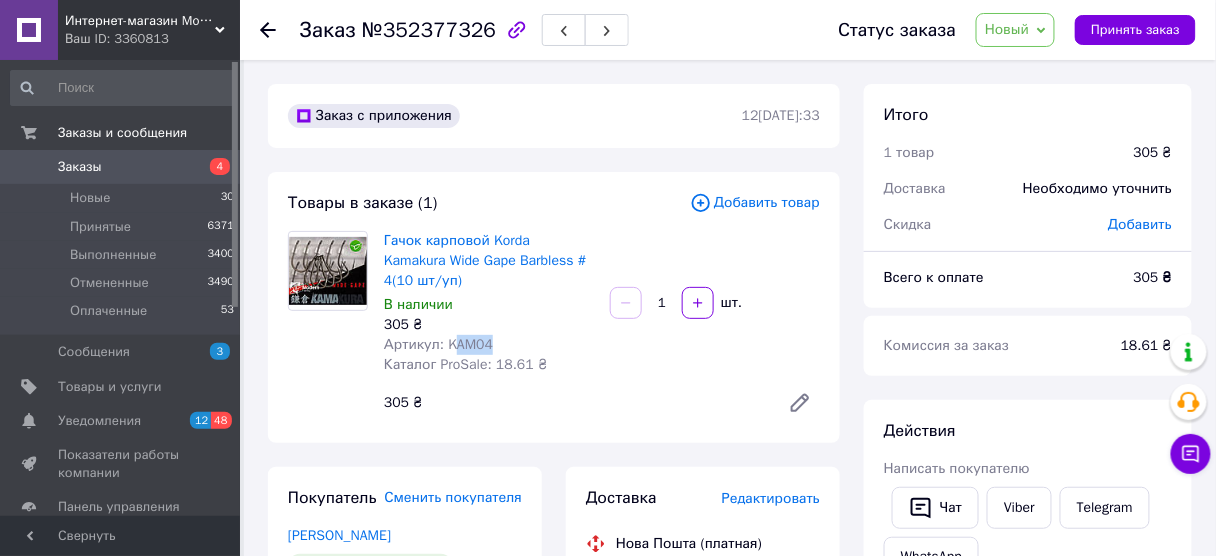 drag, startPoint x: 447, startPoint y: 341, endPoint x: 513, endPoint y: 342, distance: 66.007576 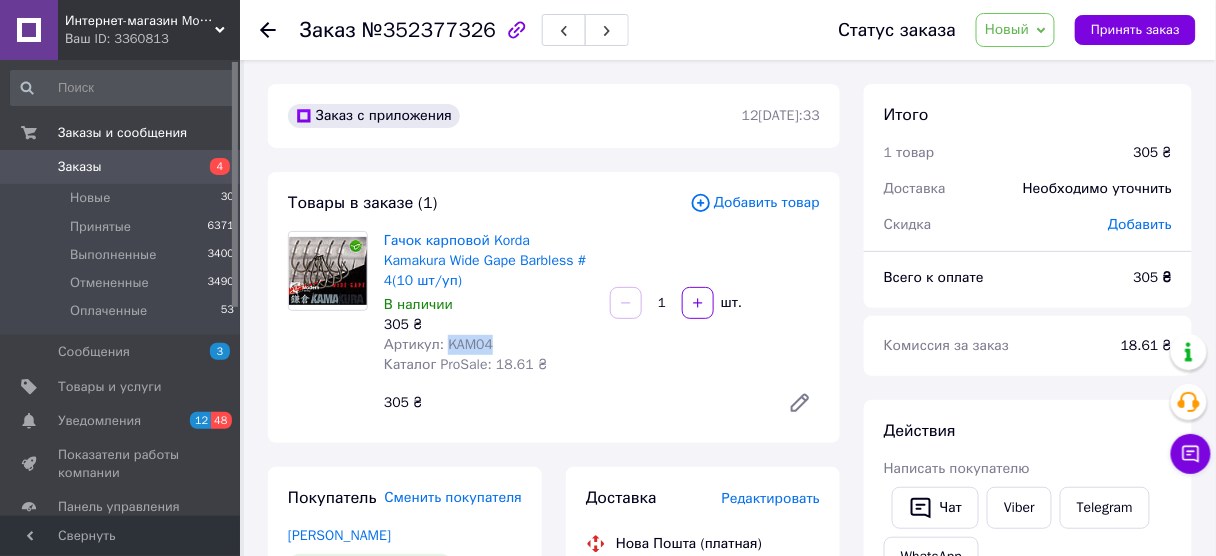 drag, startPoint x: 444, startPoint y: 339, endPoint x: 515, endPoint y: 344, distance: 71.17584 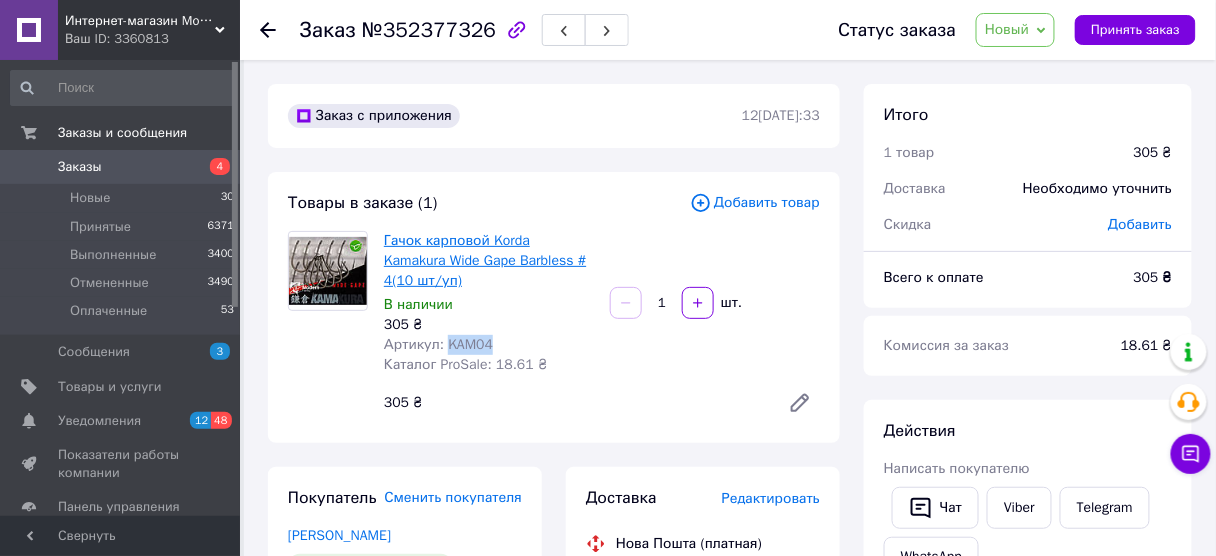 scroll, scrollTop: 80, scrollLeft: 0, axis: vertical 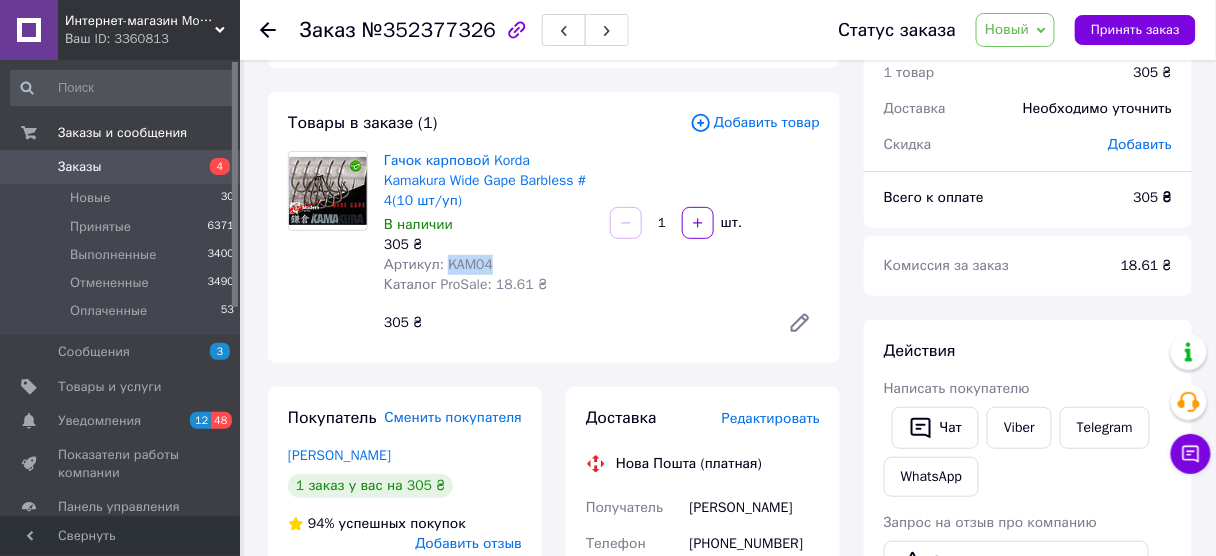 click on "Заказы" at bounding box center (121, 167) 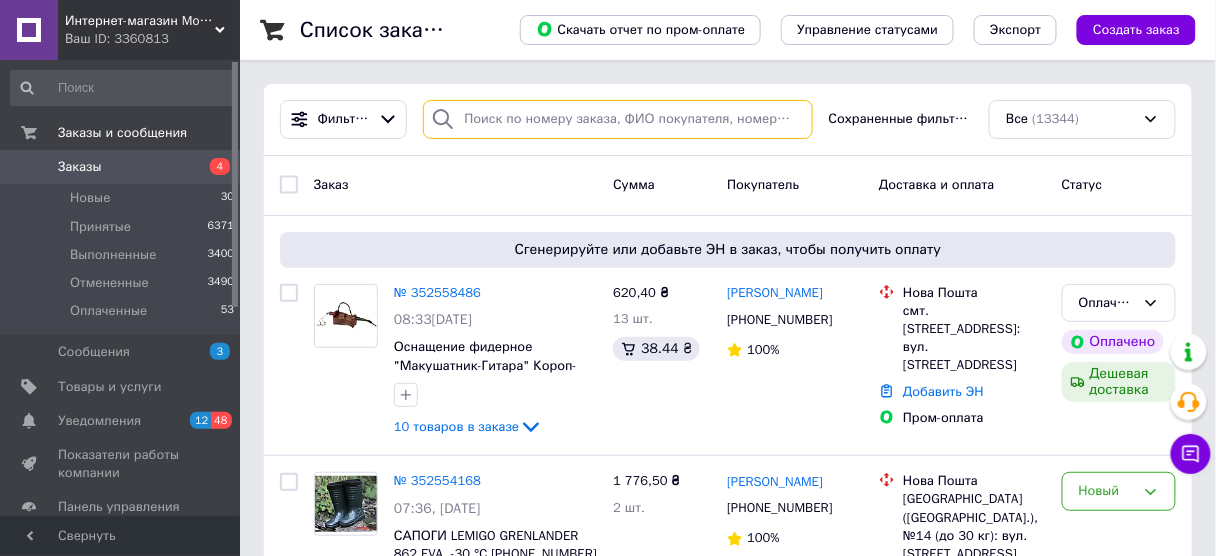 click at bounding box center [617, 119] 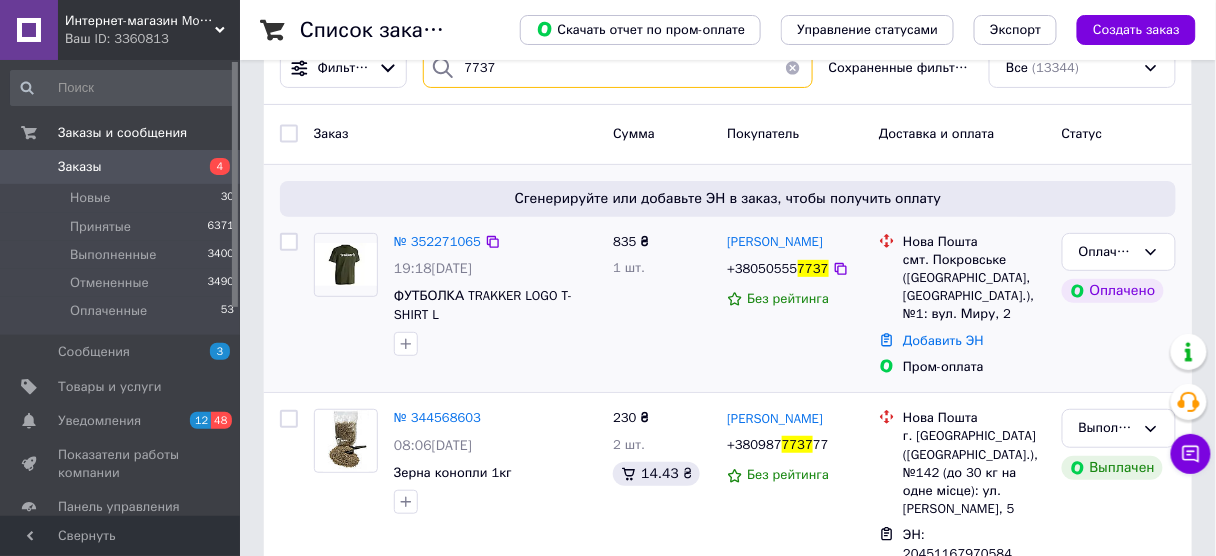 scroll, scrollTop: 80, scrollLeft: 0, axis: vertical 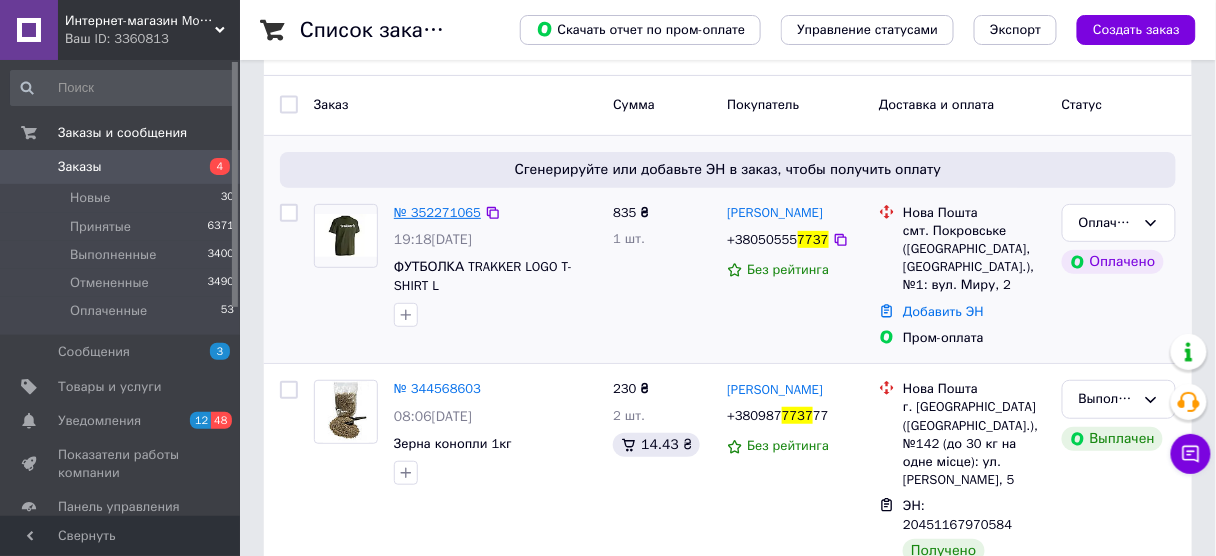 type on "7737" 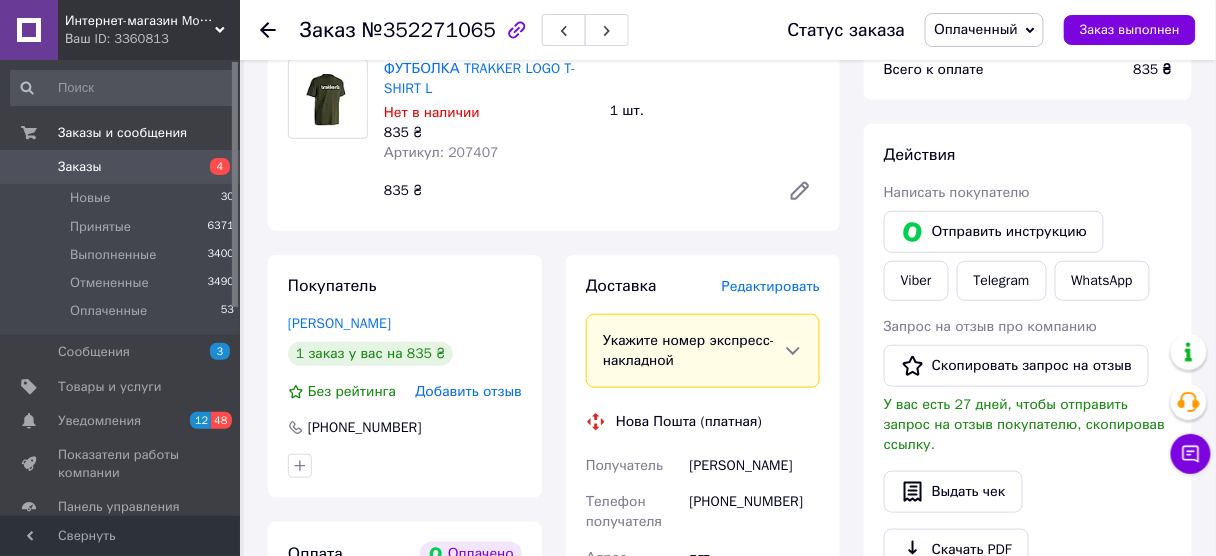 scroll, scrollTop: 320, scrollLeft: 0, axis: vertical 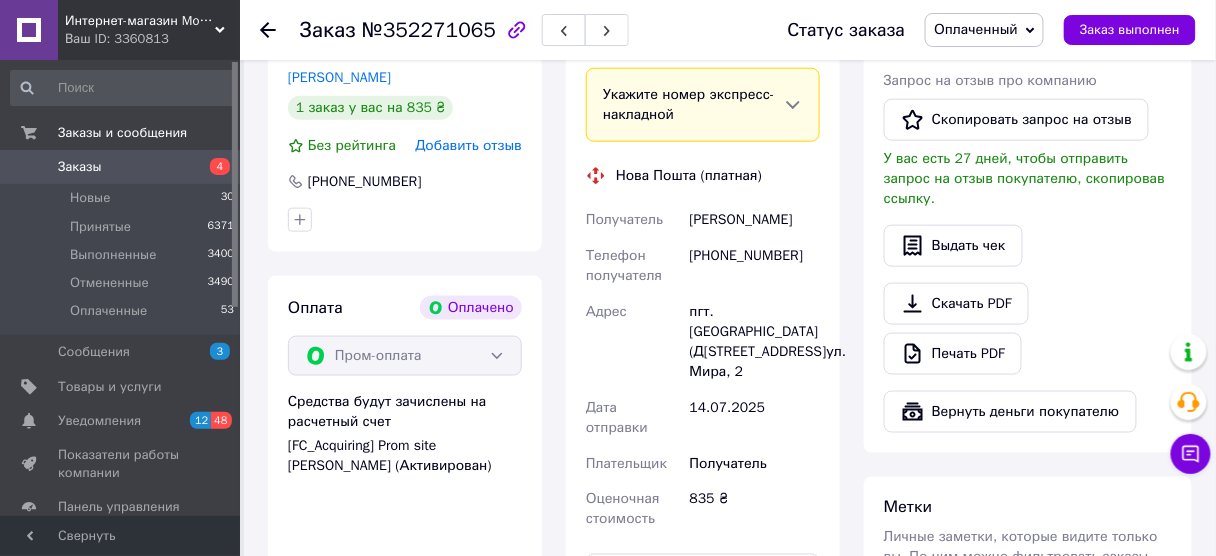 click on "[PHONE_NUMBER]" at bounding box center [755, 266] 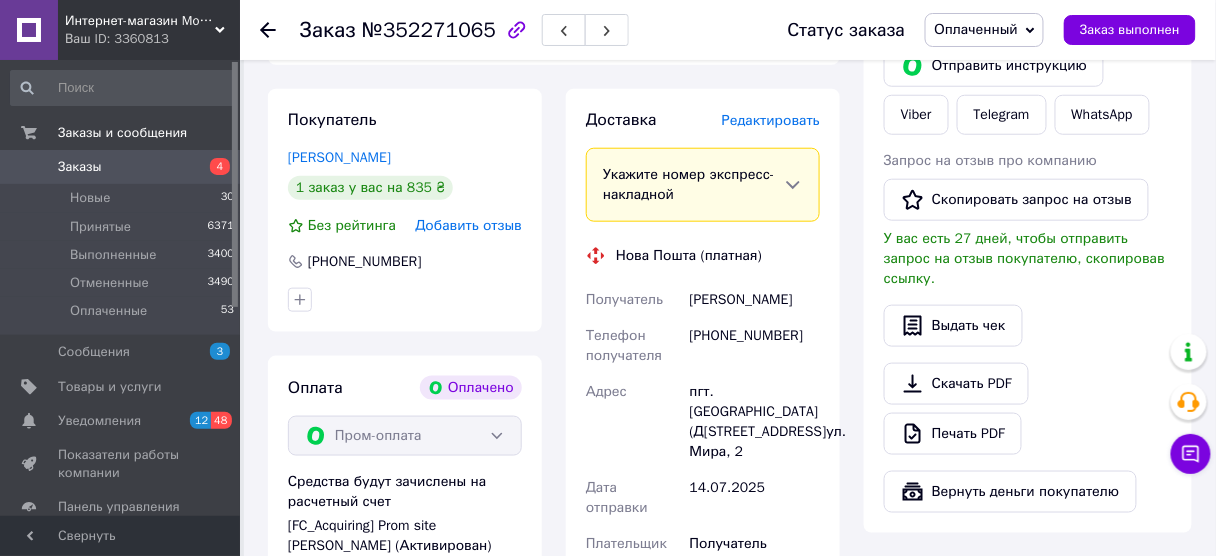 scroll, scrollTop: 560, scrollLeft: 0, axis: vertical 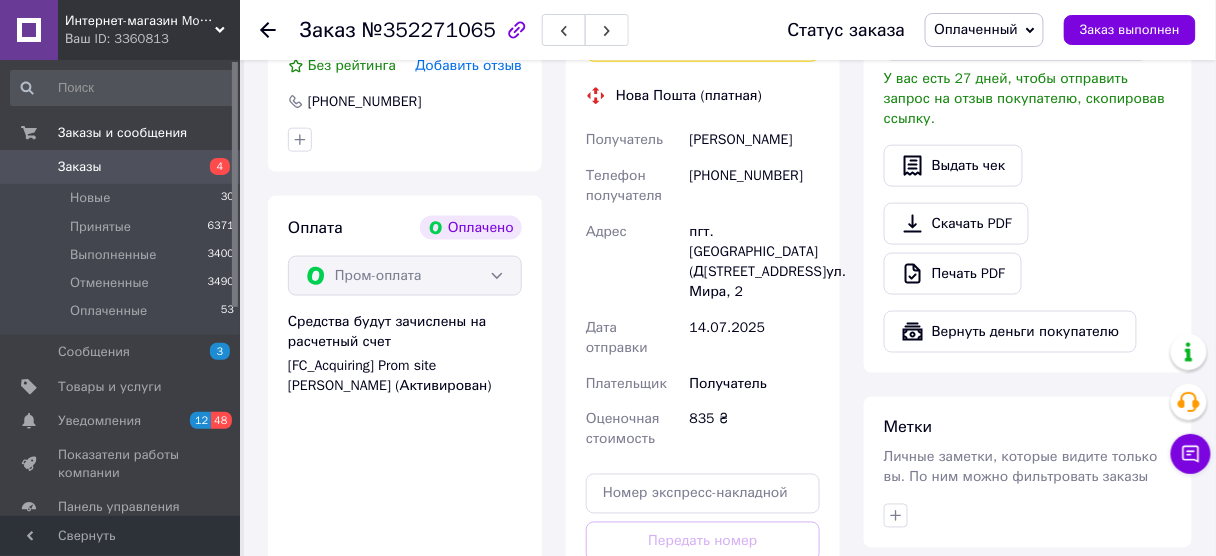 click on "Адрес" at bounding box center [606, 231] 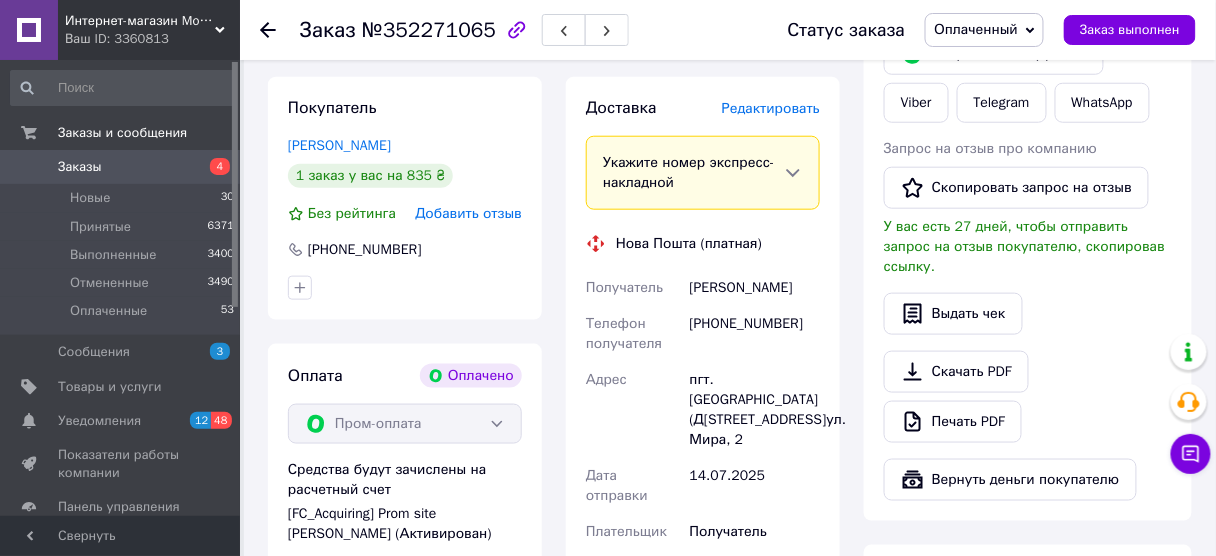 scroll, scrollTop: 320, scrollLeft: 0, axis: vertical 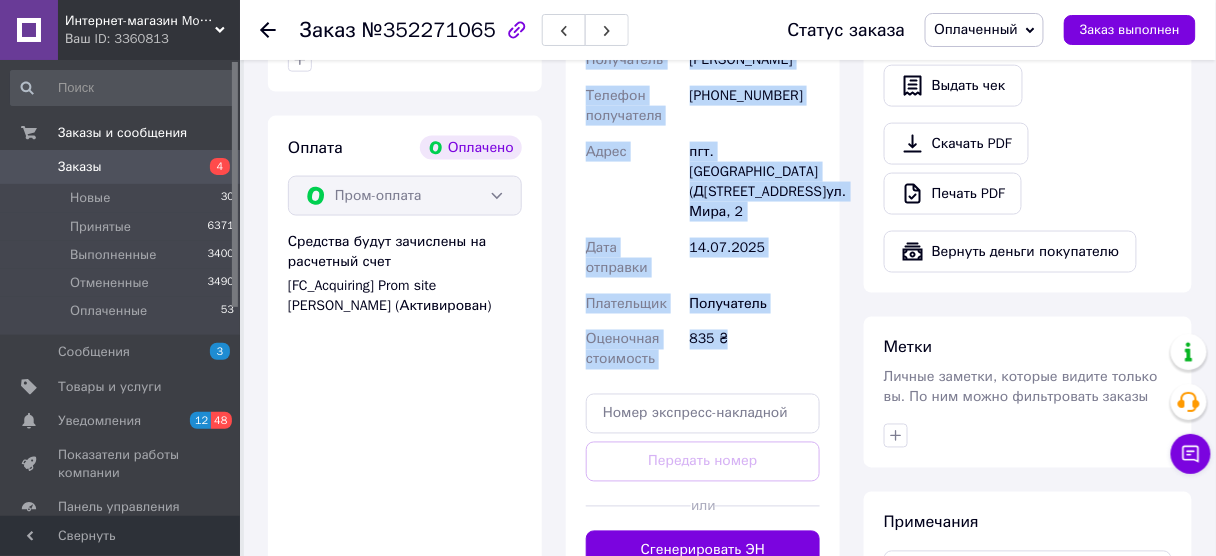 drag, startPoint x: 586, startPoint y: 380, endPoint x: 726, endPoint y: 252, distance: 189.69449 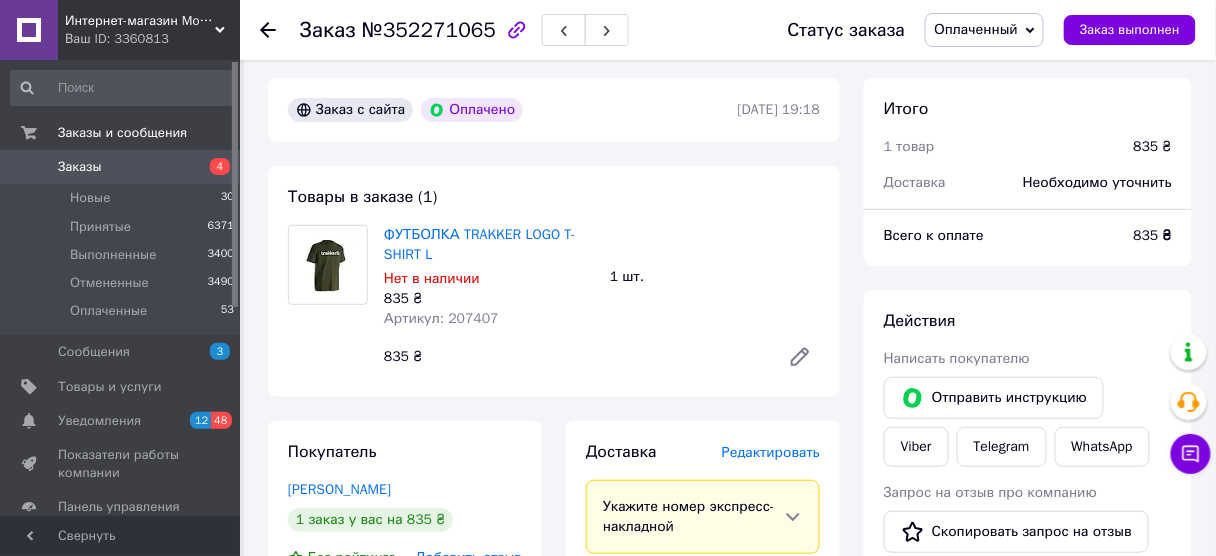 scroll, scrollTop: 0, scrollLeft: 0, axis: both 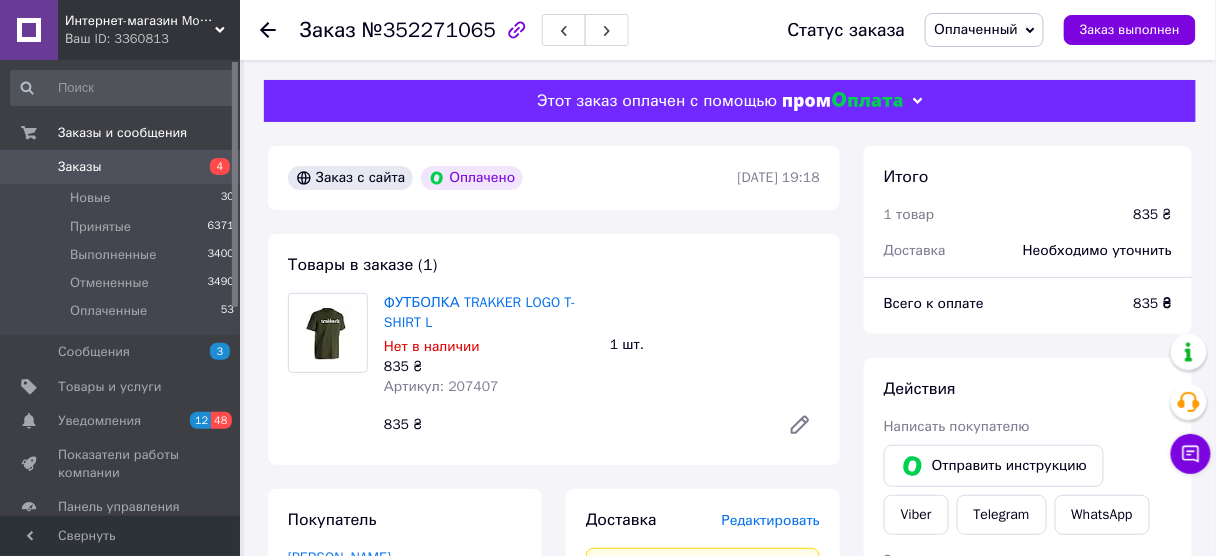 click on "Заказ с сайта Оплачено 11[DATE]:18" at bounding box center (554, 178) 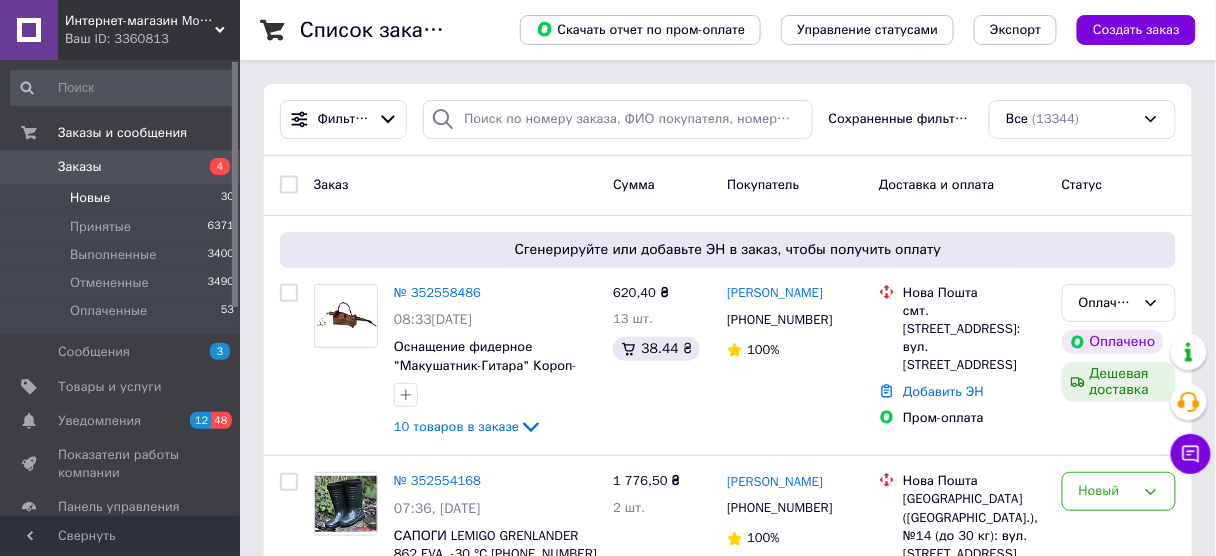 click on "Новые 30" at bounding box center (123, 198) 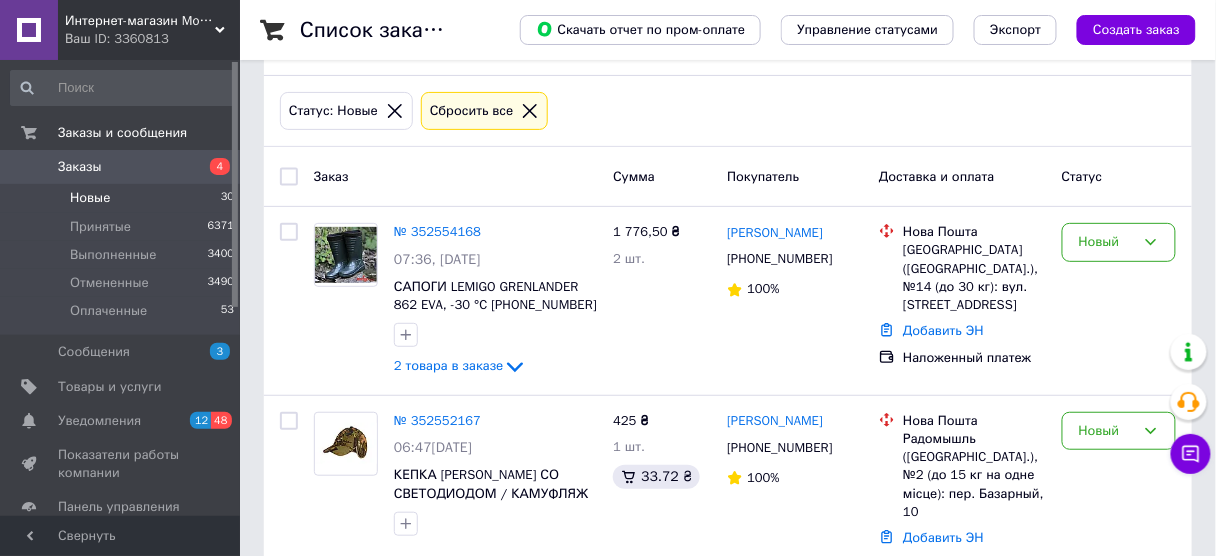 scroll, scrollTop: 0, scrollLeft: 0, axis: both 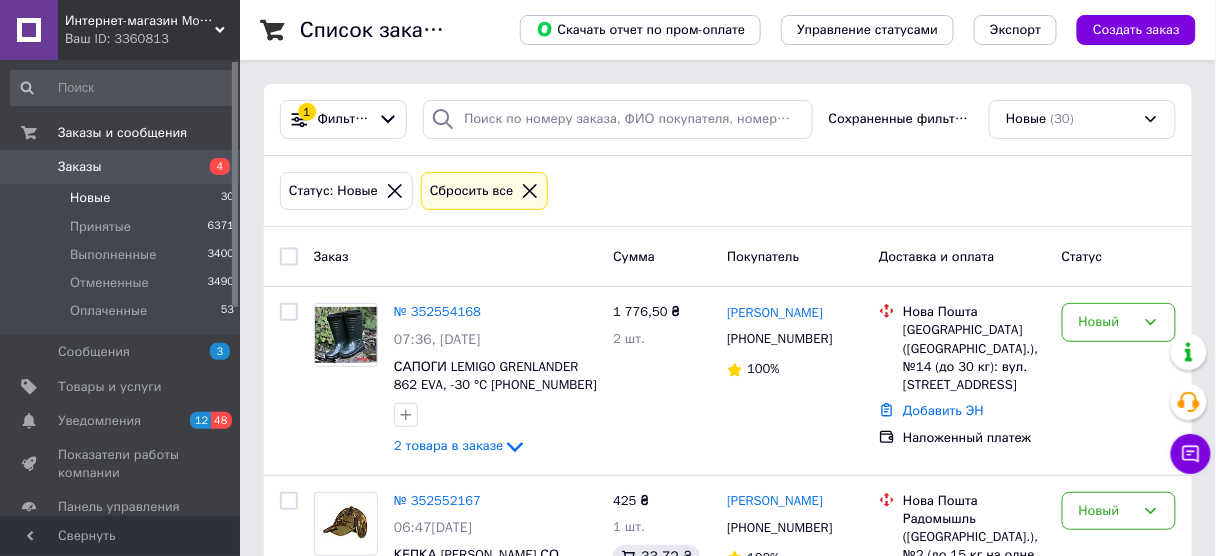 click 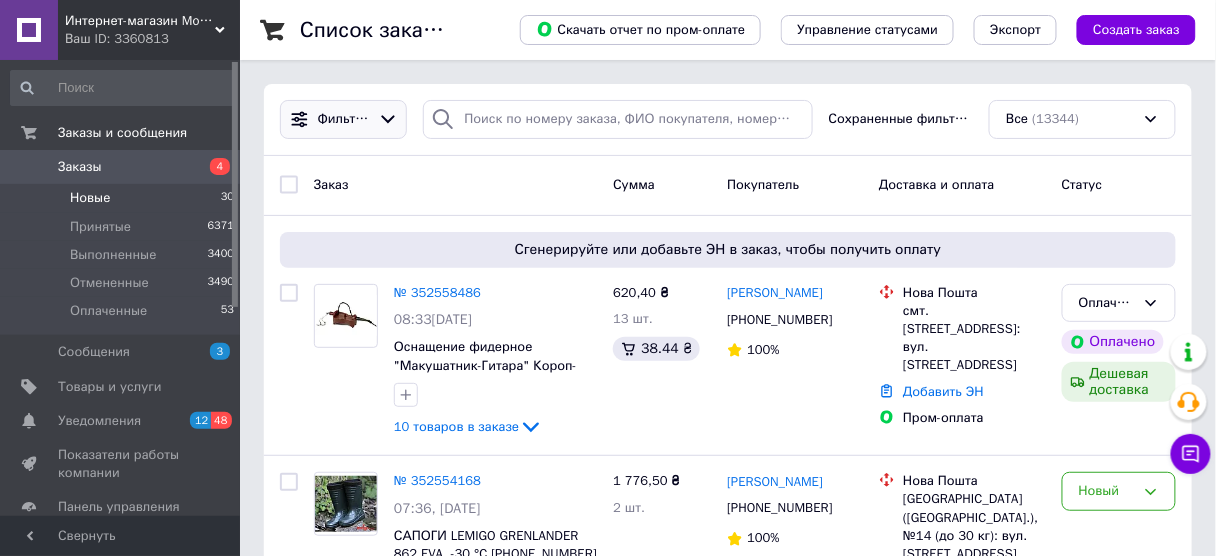 click 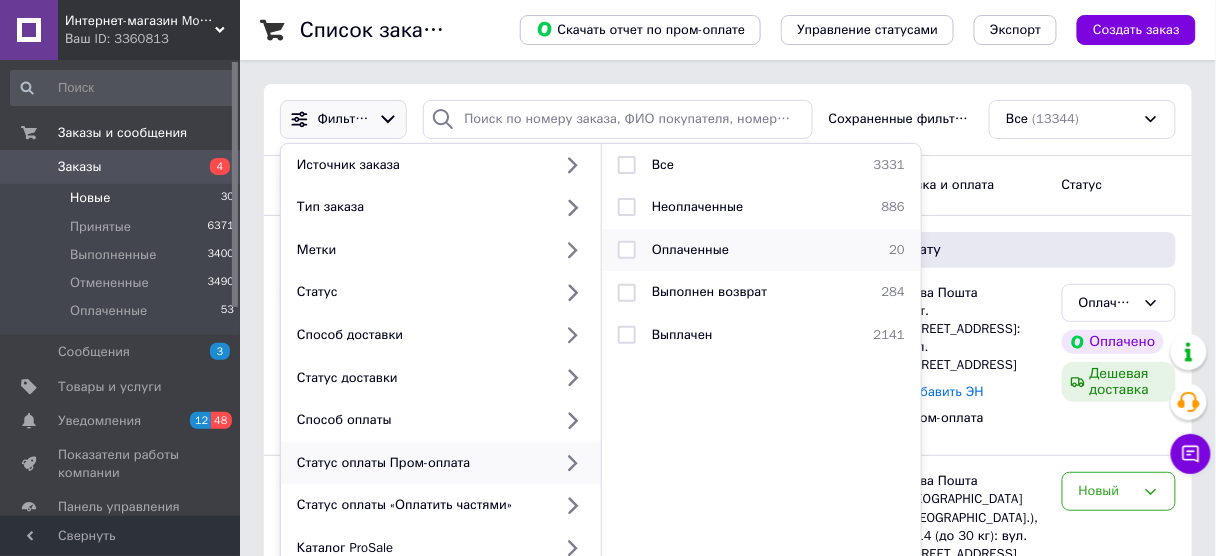 click on "Оплаченные" at bounding box center [758, 250] 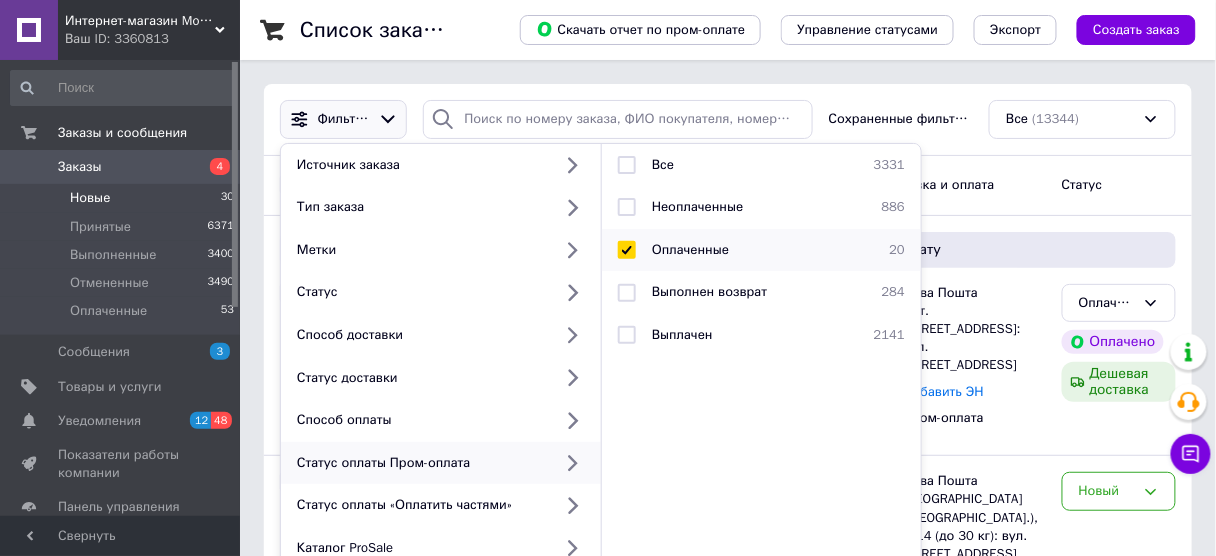 checkbox on "true" 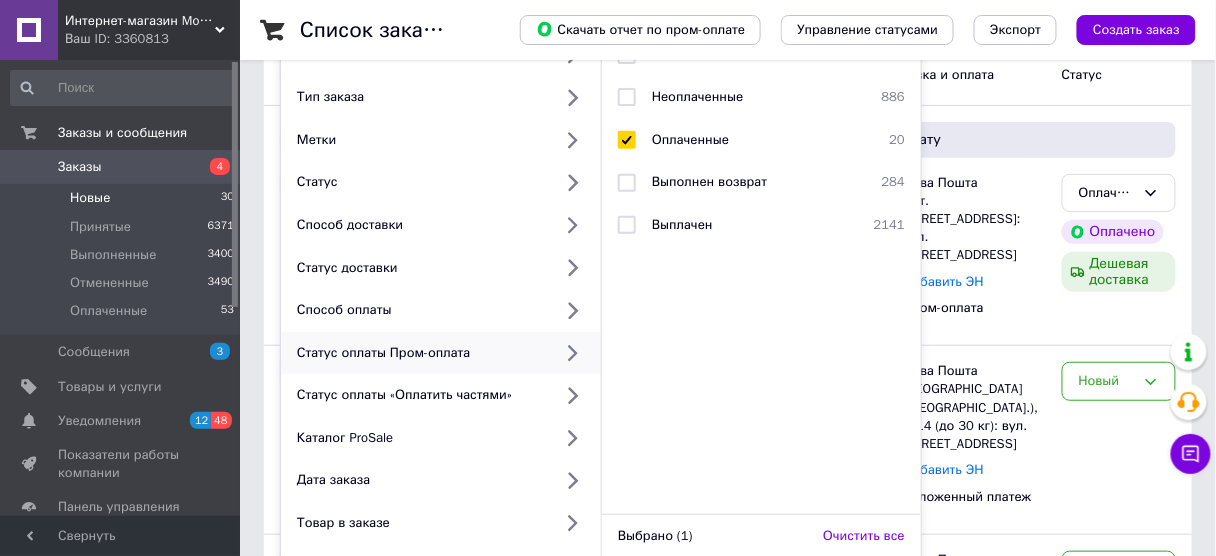 scroll, scrollTop: 320, scrollLeft: 0, axis: vertical 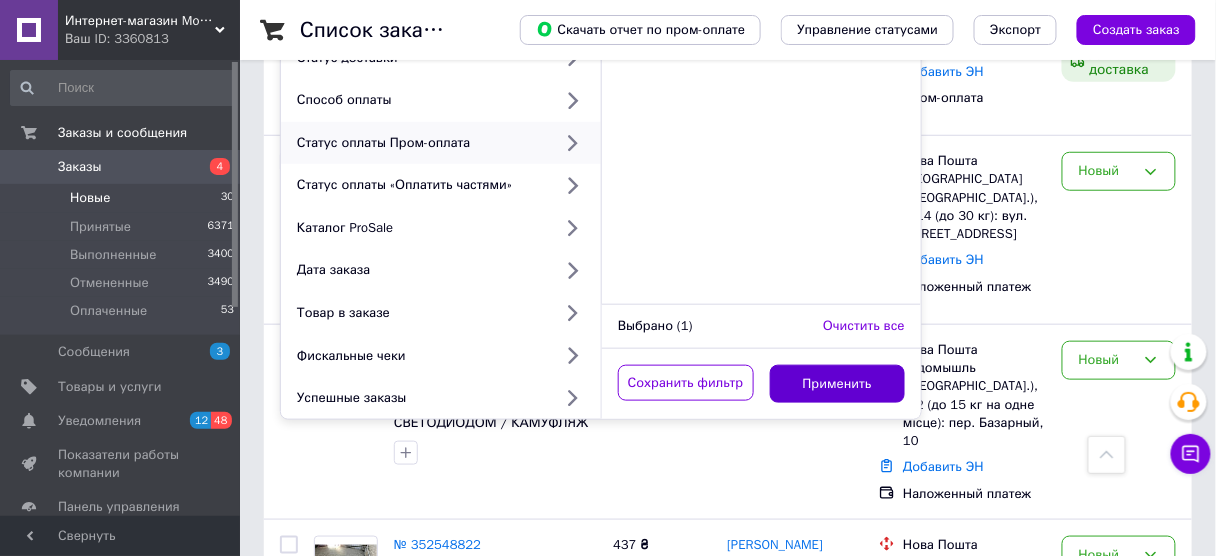 click on "Применить" at bounding box center [838, 384] 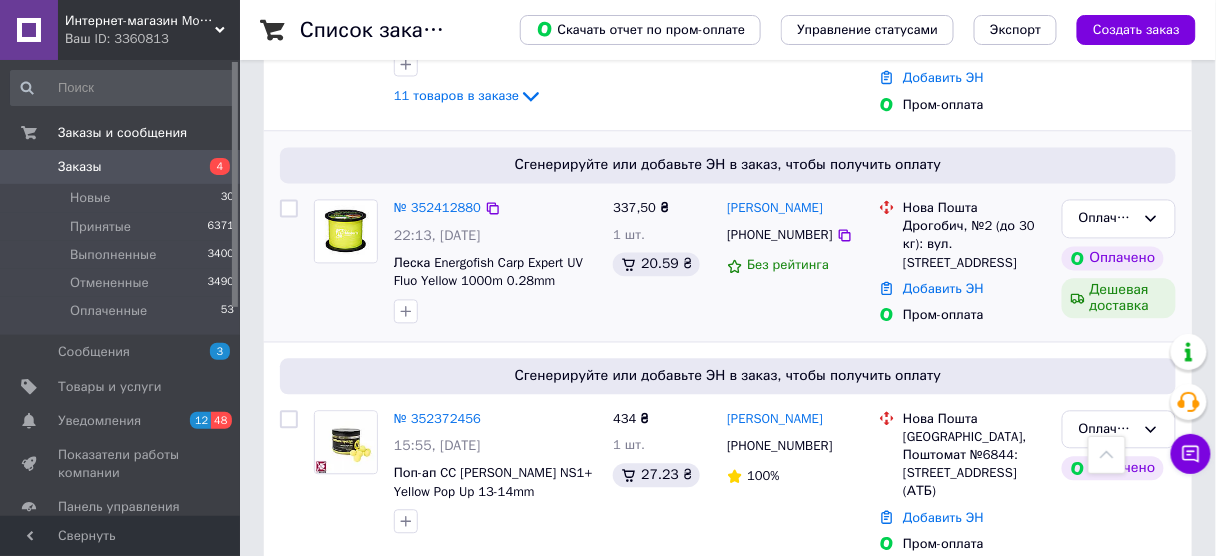 scroll, scrollTop: 2816, scrollLeft: 0, axis: vertical 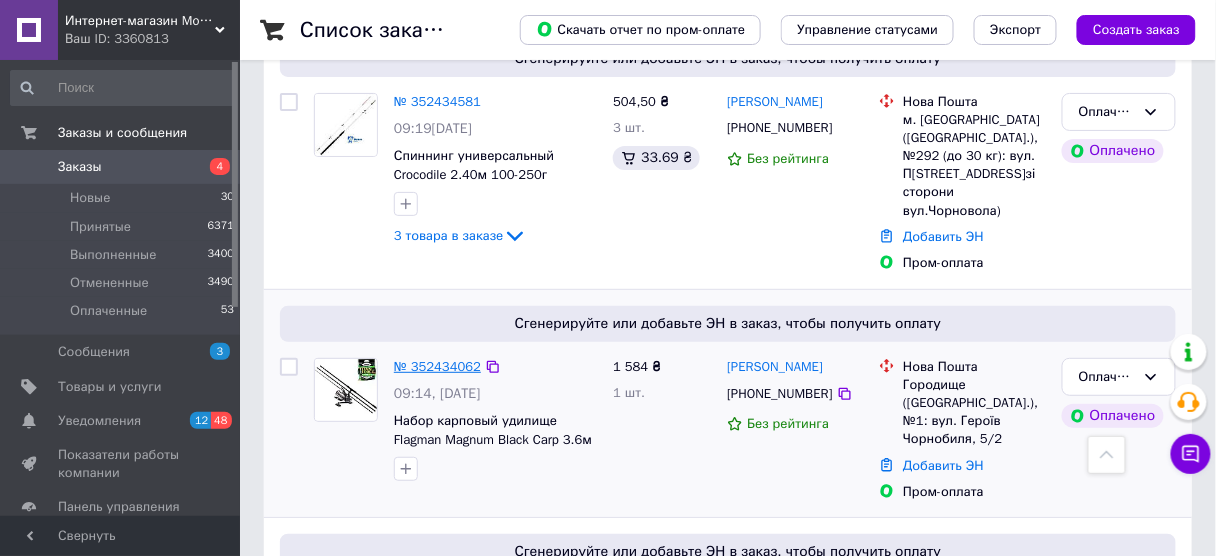 click on "№ 352434062" at bounding box center [437, 366] 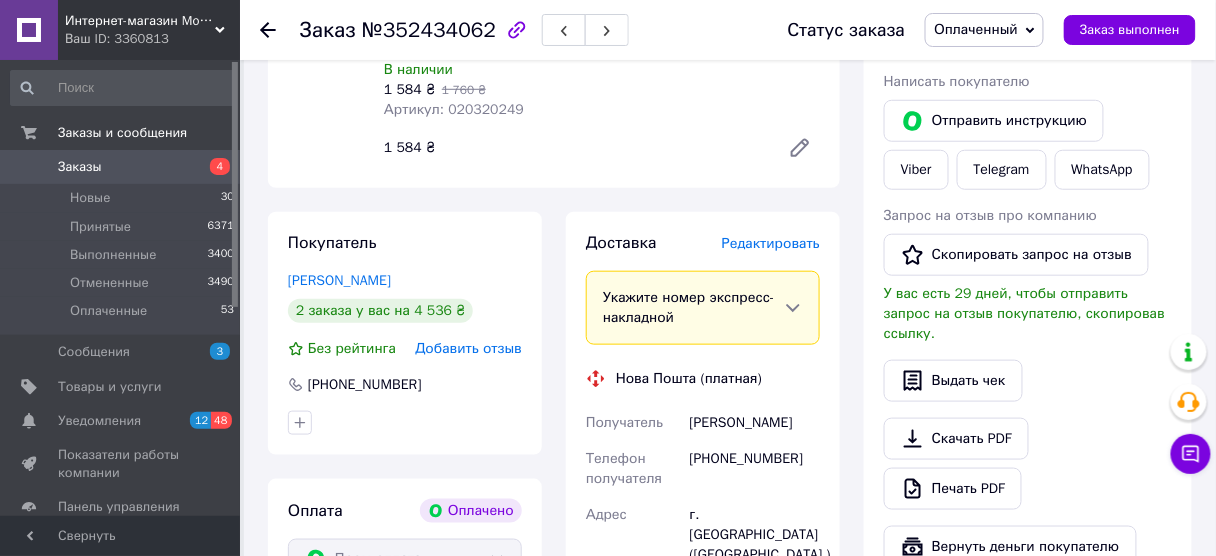 scroll, scrollTop: 0, scrollLeft: 0, axis: both 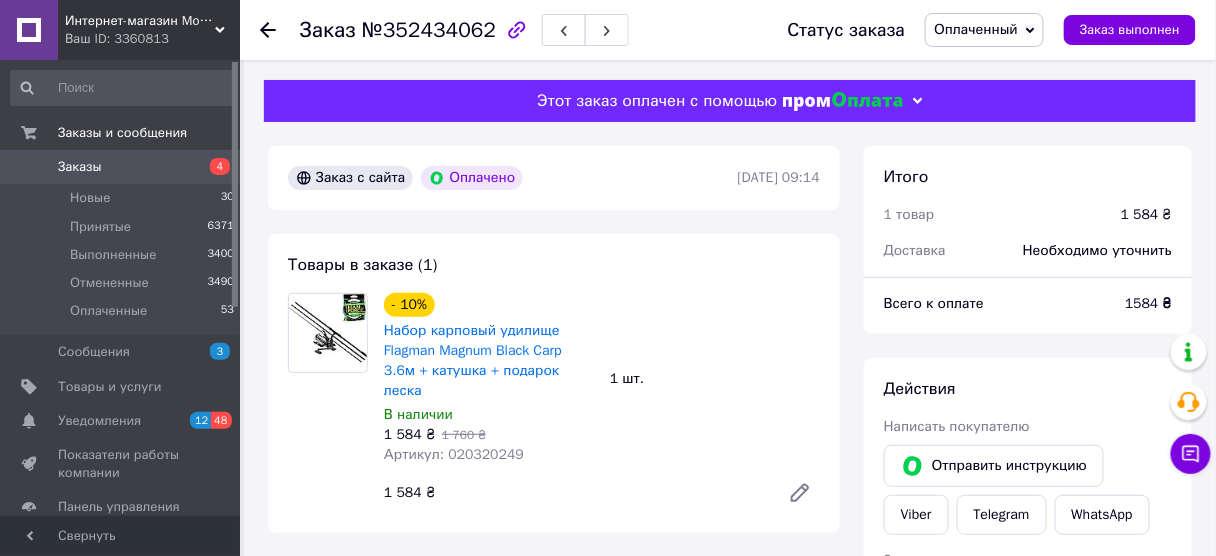 click 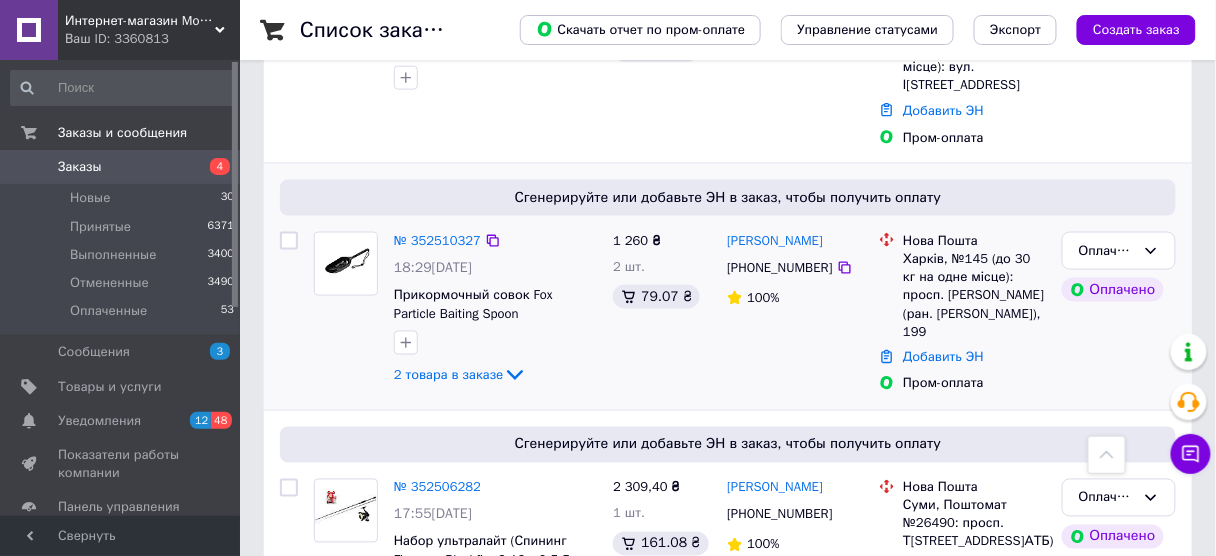 scroll, scrollTop: 640, scrollLeft: 0, axis: vertical 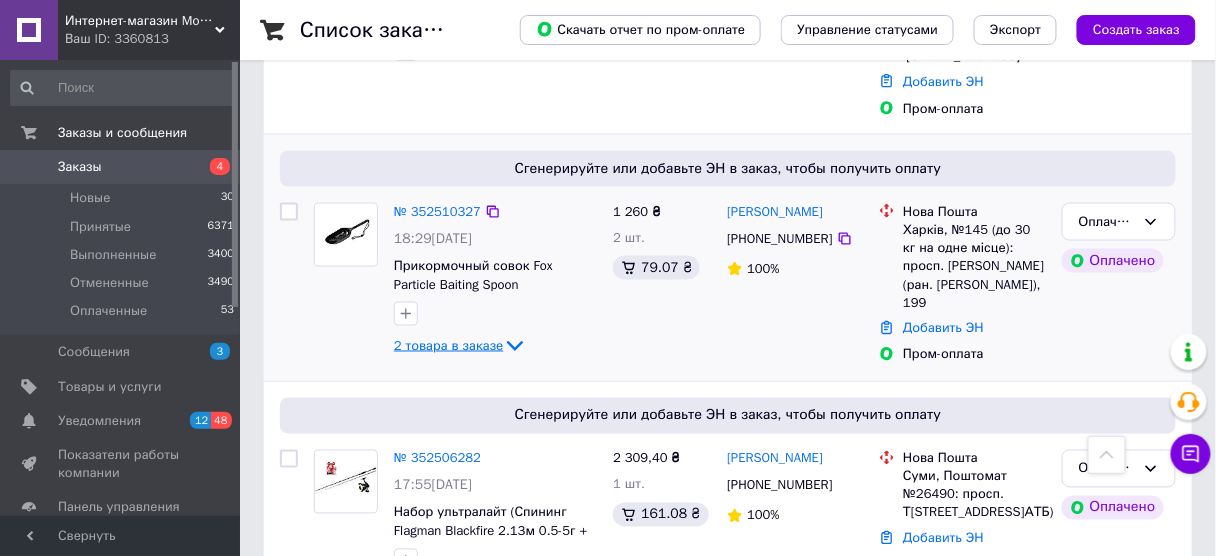 click on "2 товара в заказе" at bounding box center (448, 345) 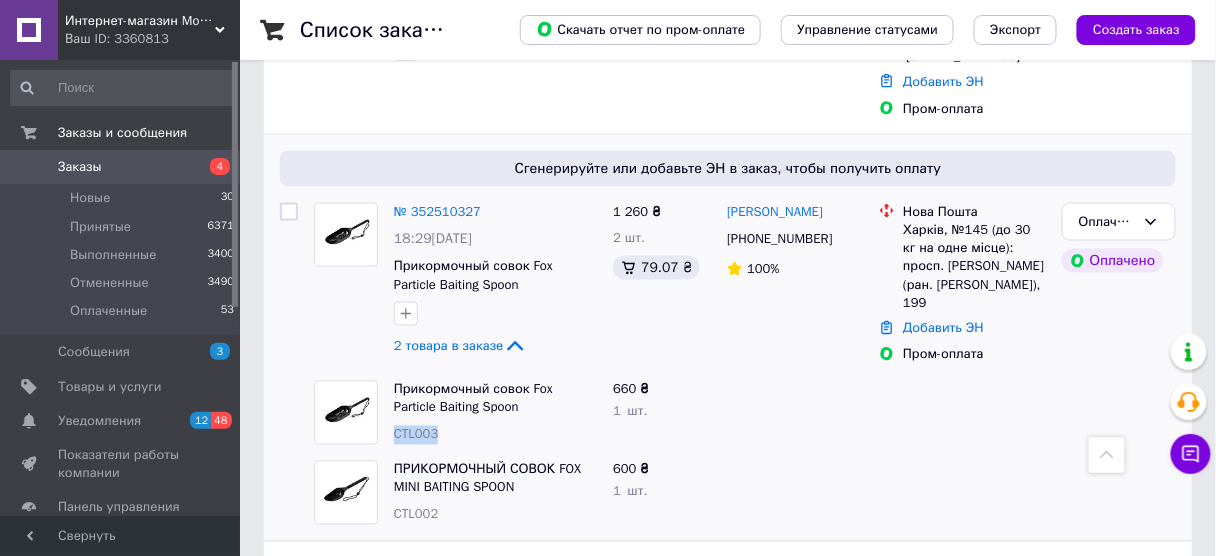 drag, startPoint x: 463, startPoint y: 414, endPoint x: 394, endPoint y: 419, distance: 69.18092 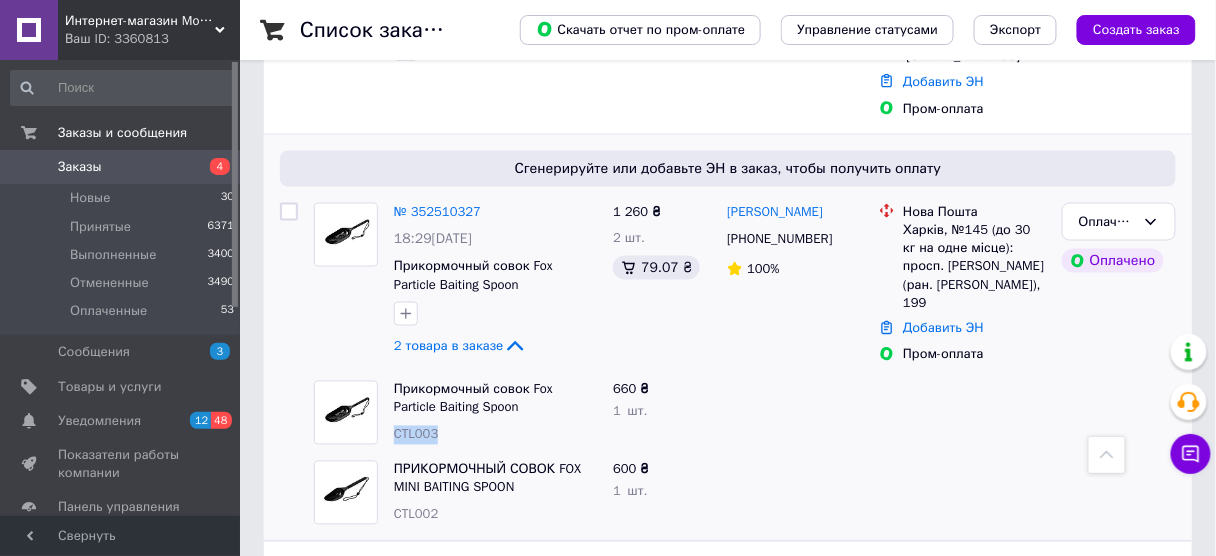 copy on "CTL003" 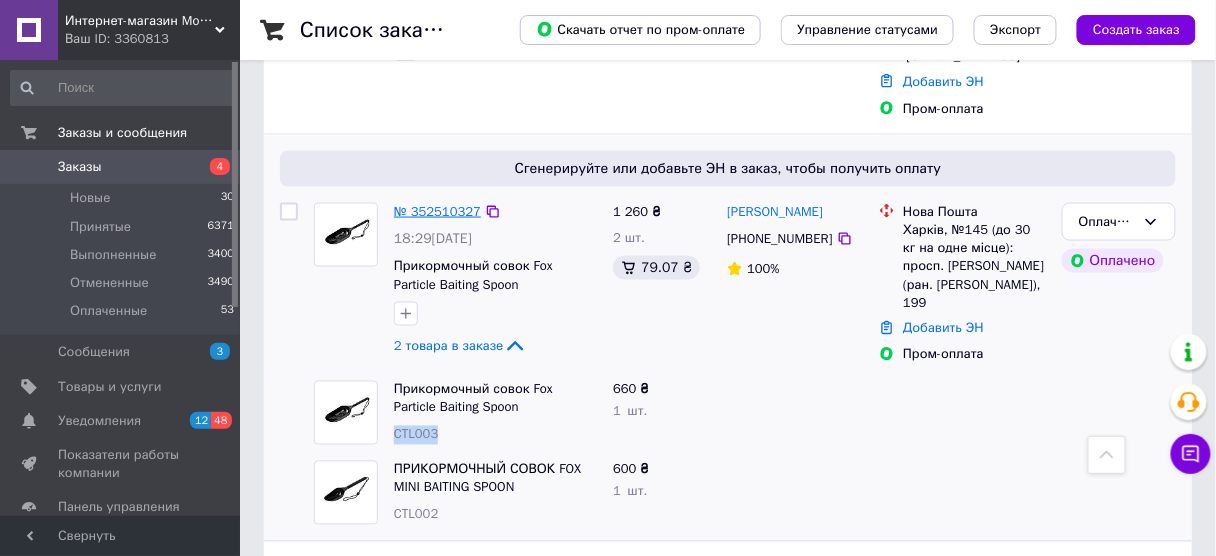 click on "№ 352510327" at bounding box center [437, 211] 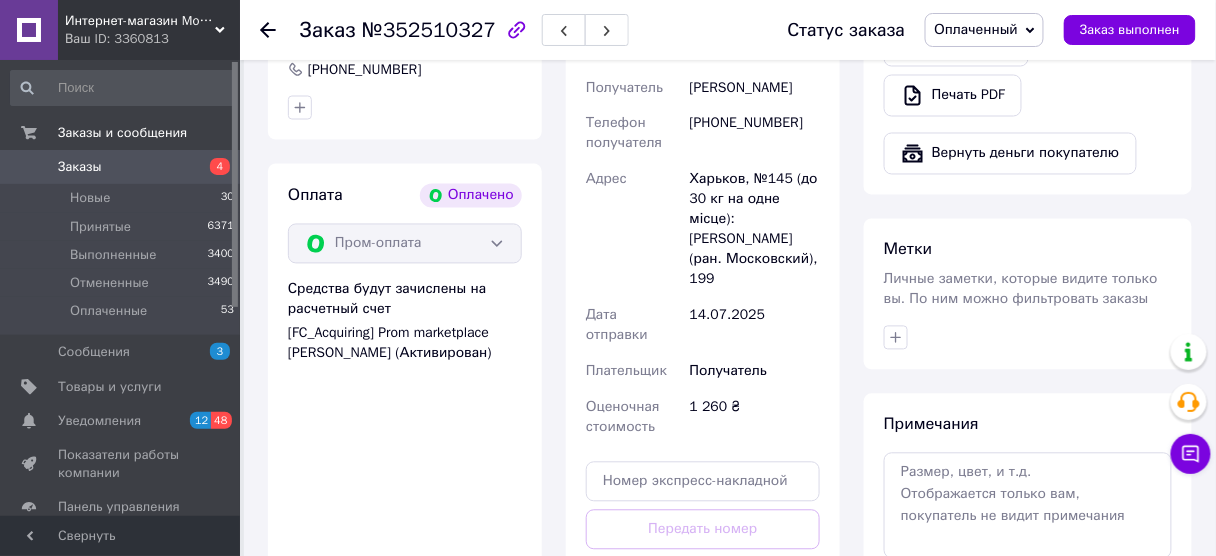 scroll, scrollTop: 720, scrollLeft: 0, axis: vertical 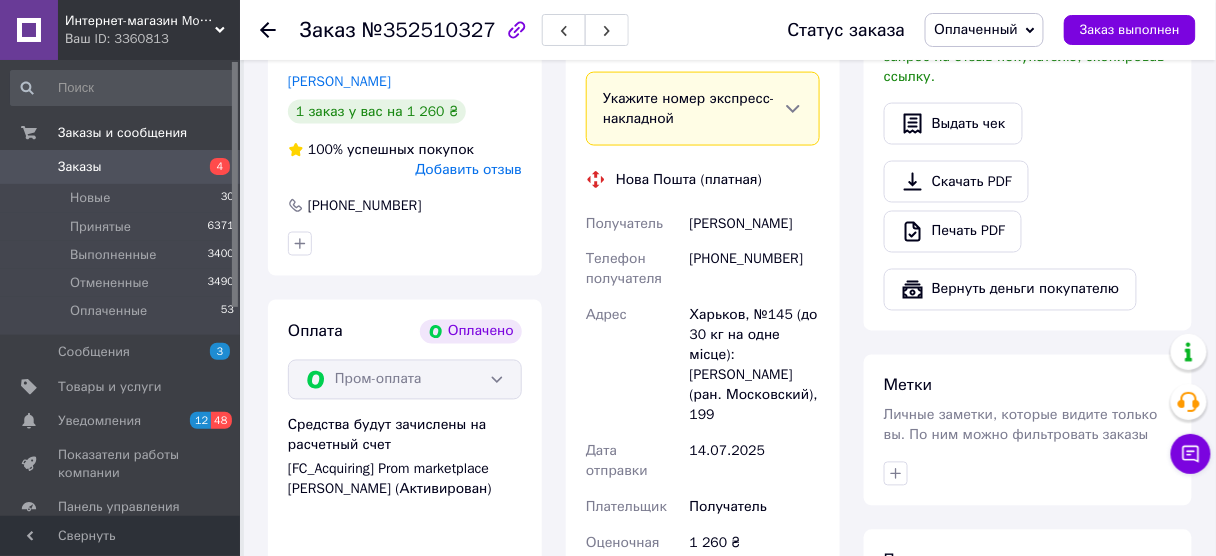 drag, startPoint x: 818, startPoint y: 395, endPoint x: 570, endPoint y: 230, distance: 297.87415 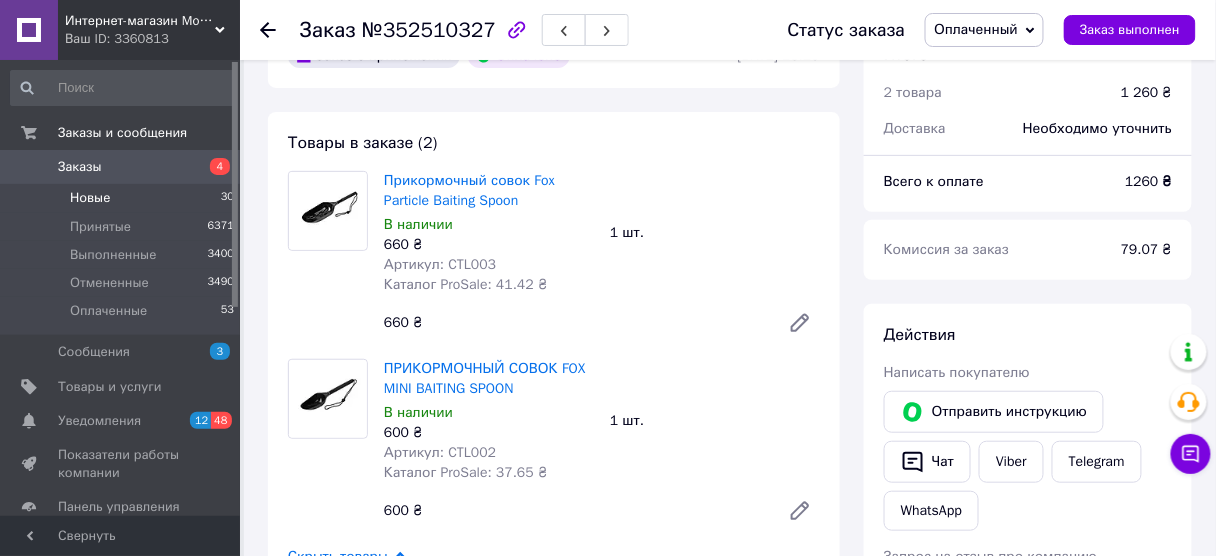 scroll, scrollTop: 0, scrollLeft: 0, axis: both 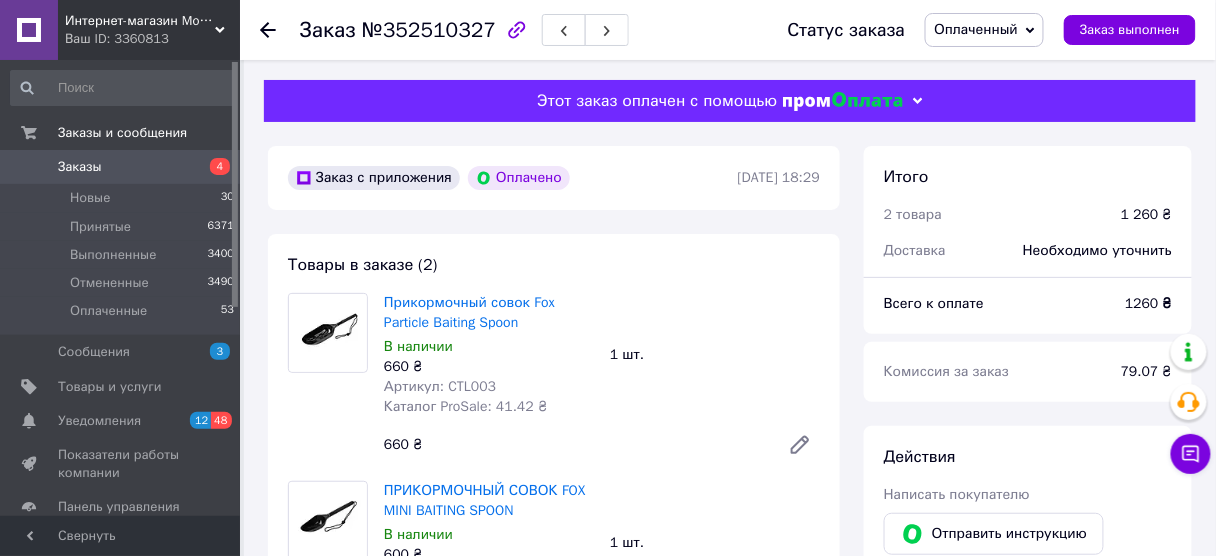 click 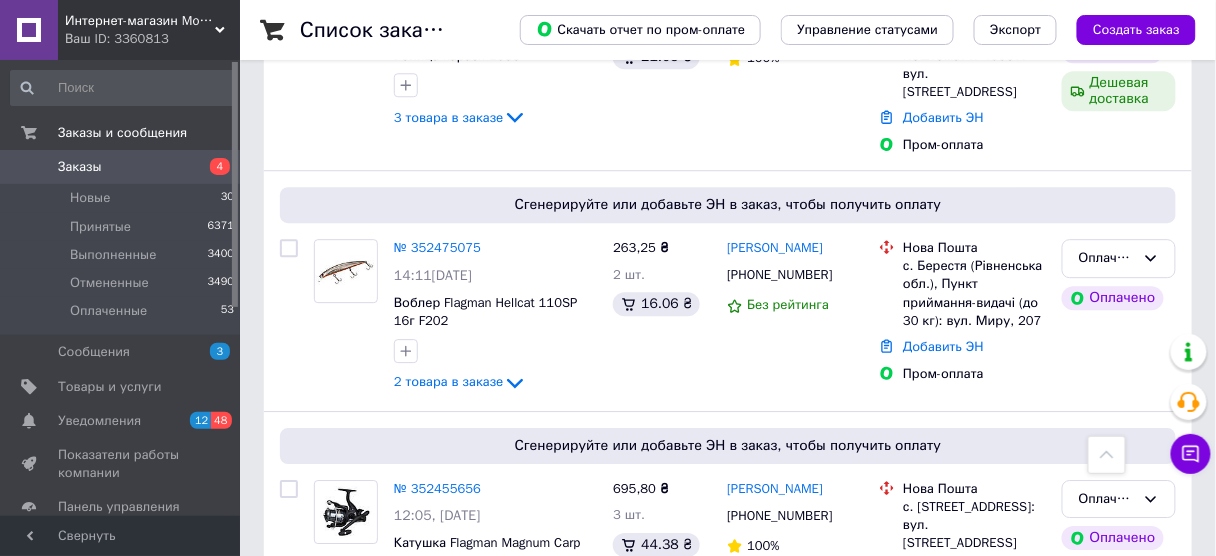 scroll, scrollTop: 1680, scrollLeft: 0, axis: vertical 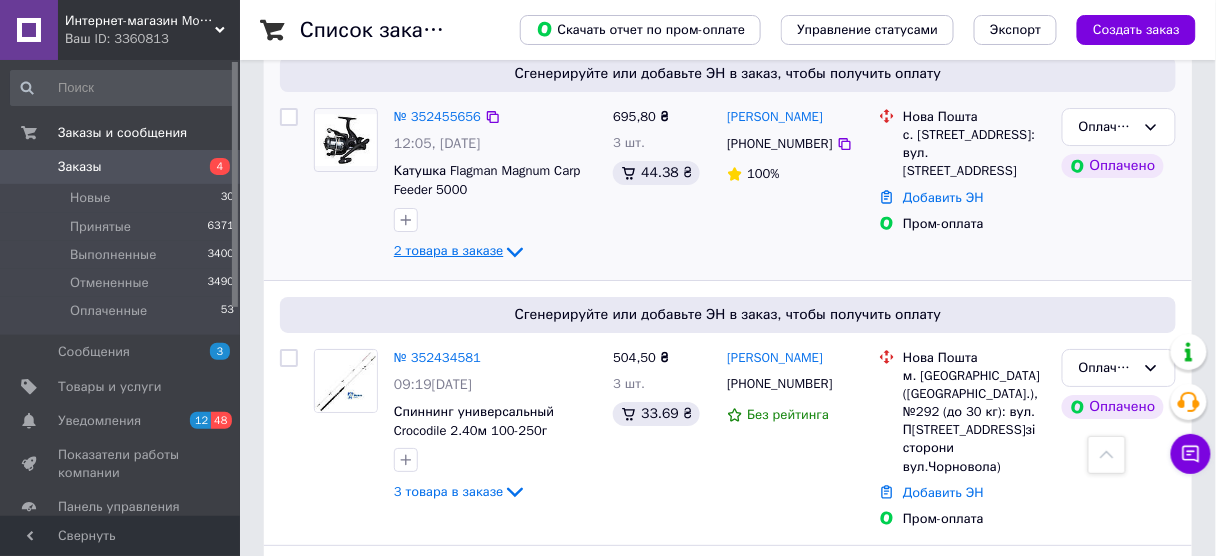 click on "2 товара в заказе" at bounding box center [448, 250] 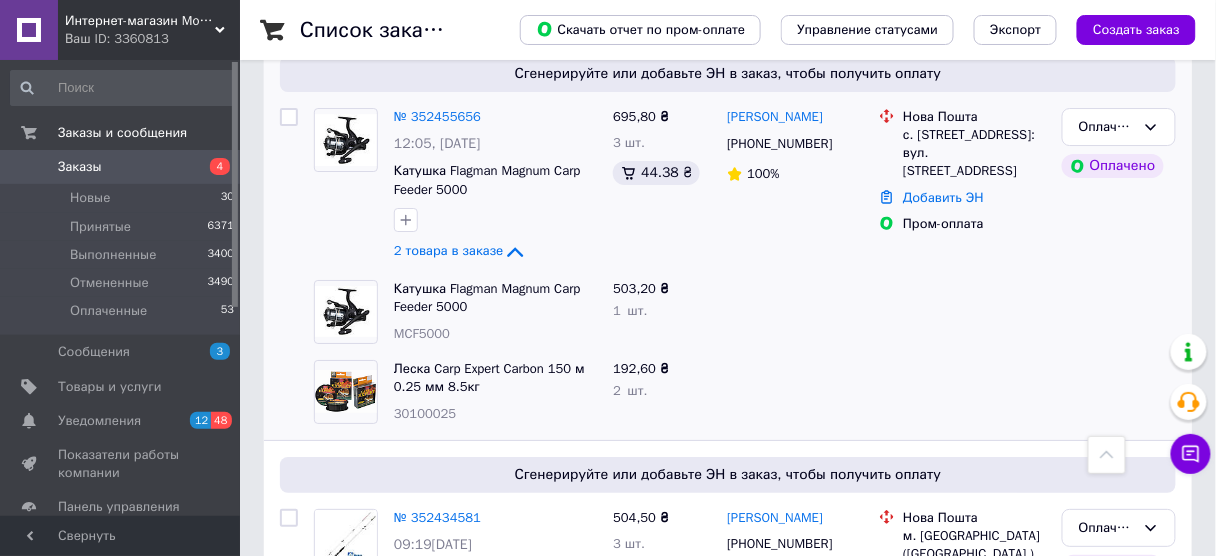 click on "Заказы 4" at bounding box center [123, 167] 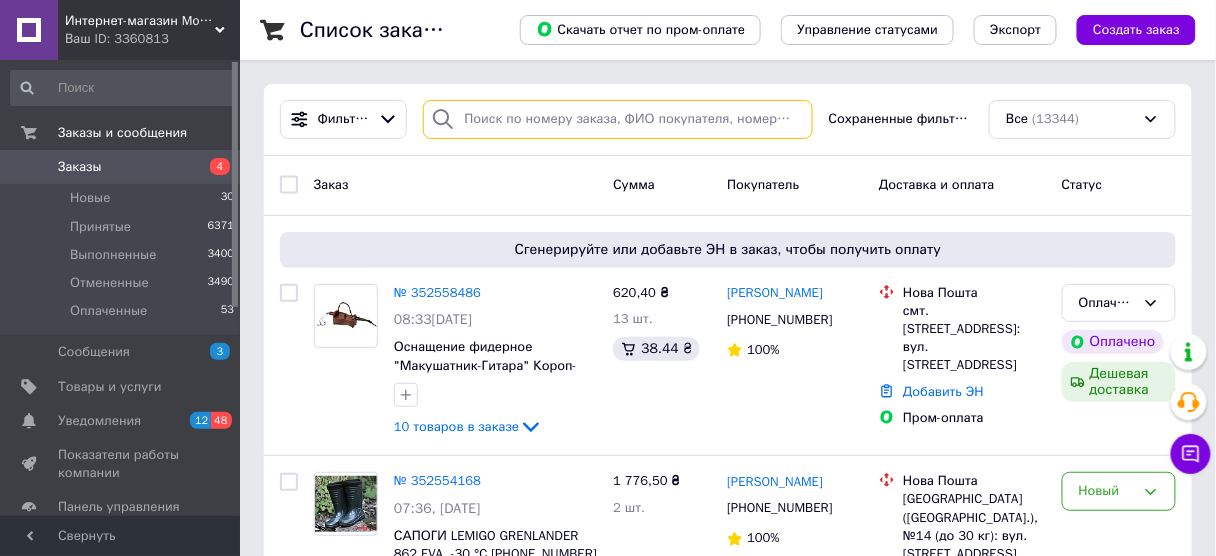 click at bounding box center [617, 119] 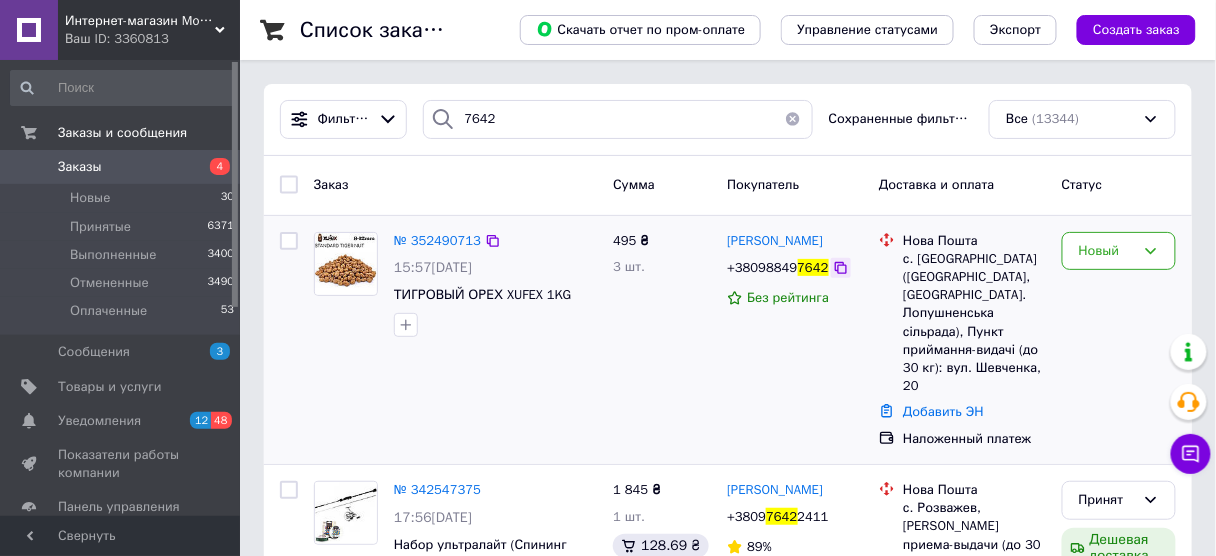 click 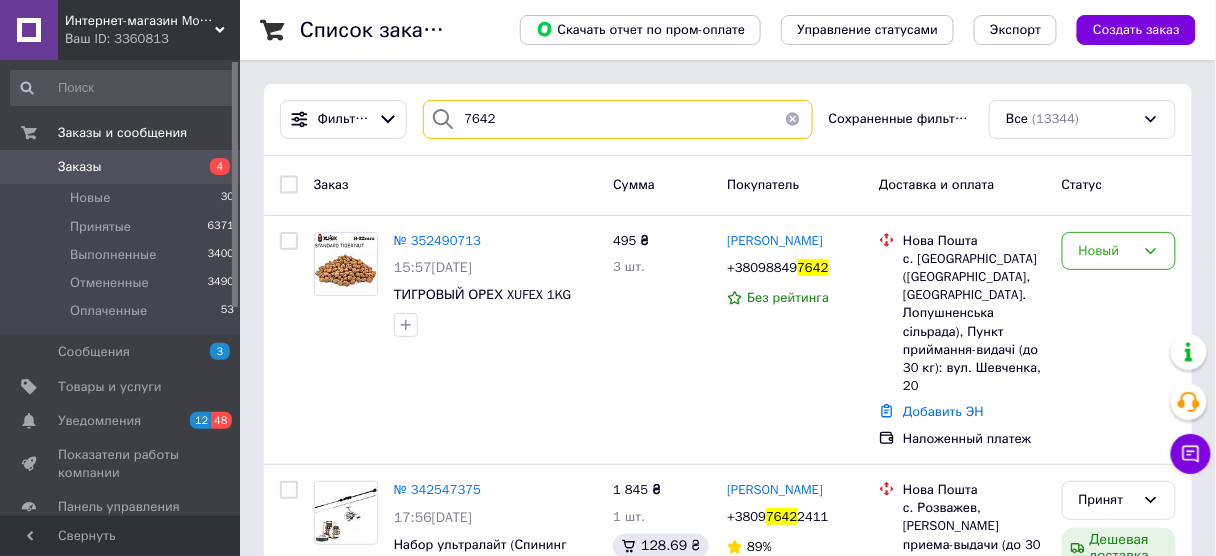 click on "7642" at bounding box center (617, 119) 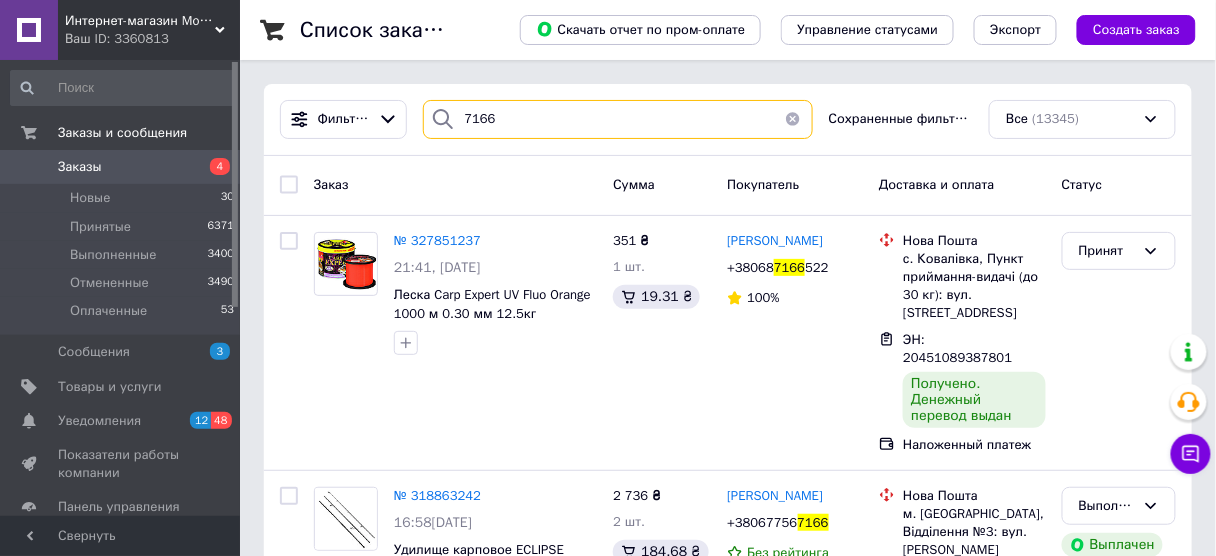 type on "7166" 